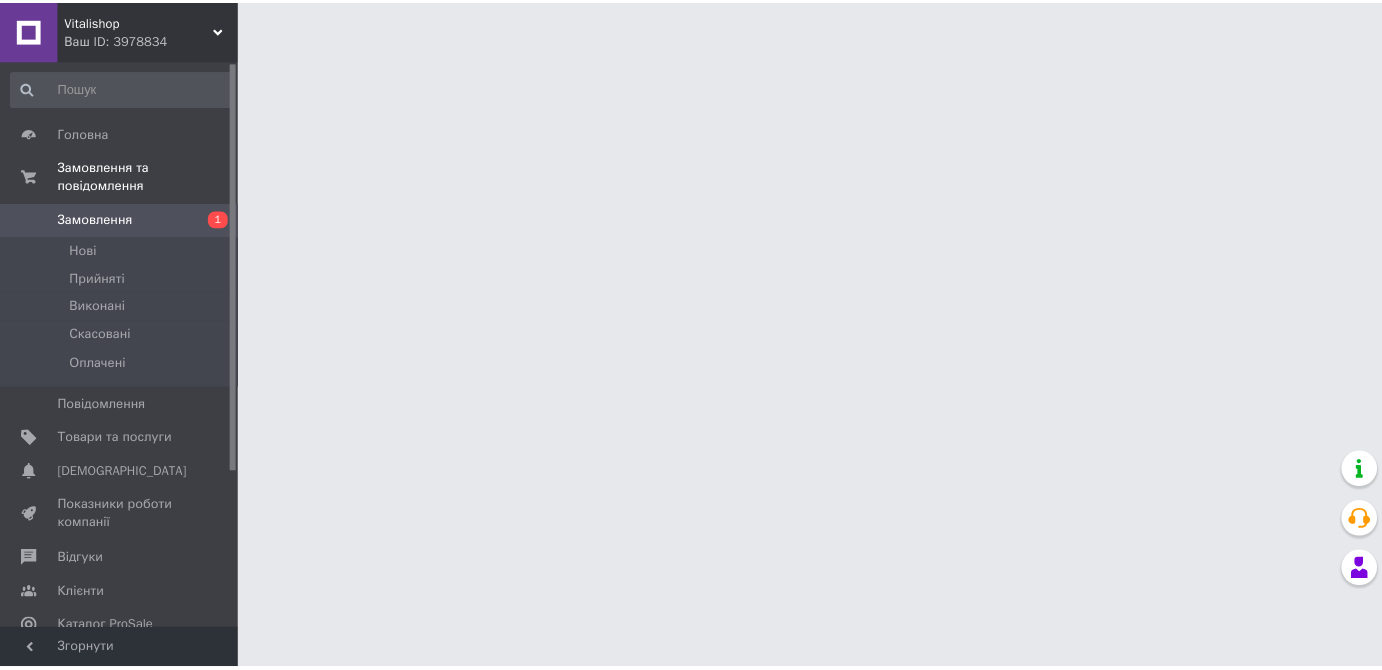 scroll, scrollTop: 0, scrollLeft: 0, axis: both 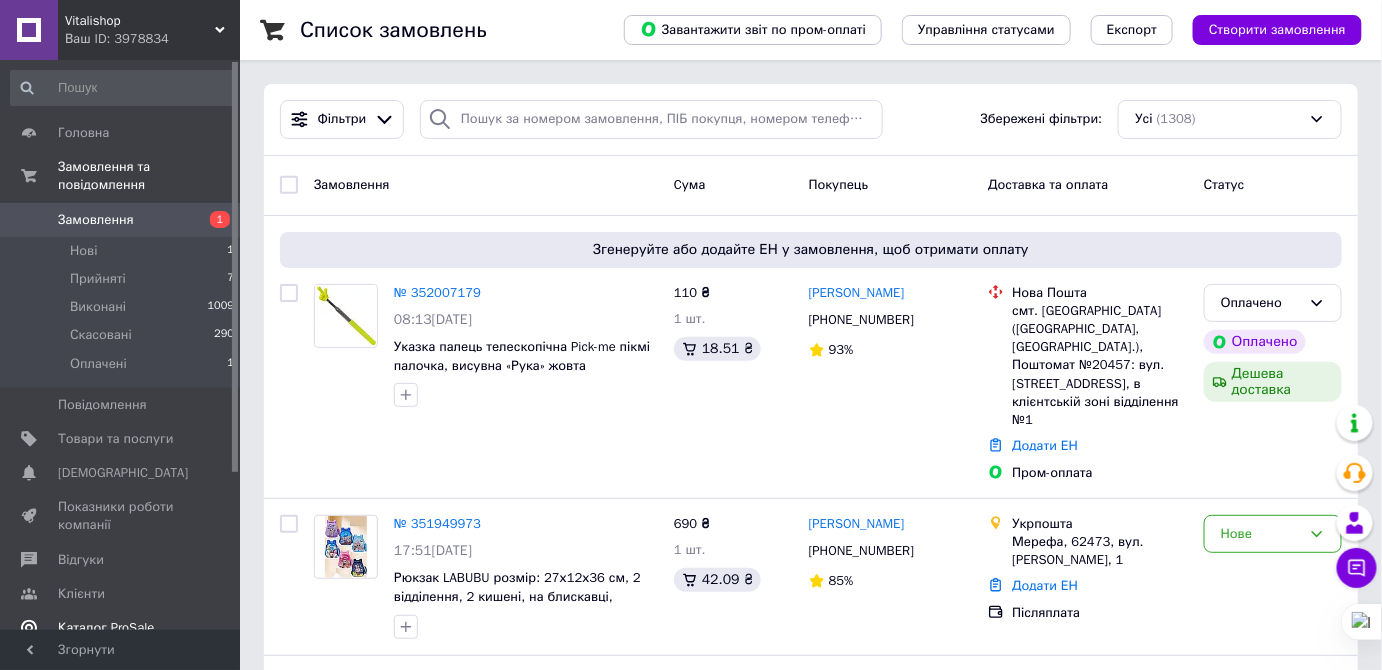 click on "Каталог ProSale" at bounding box center (106, 628) 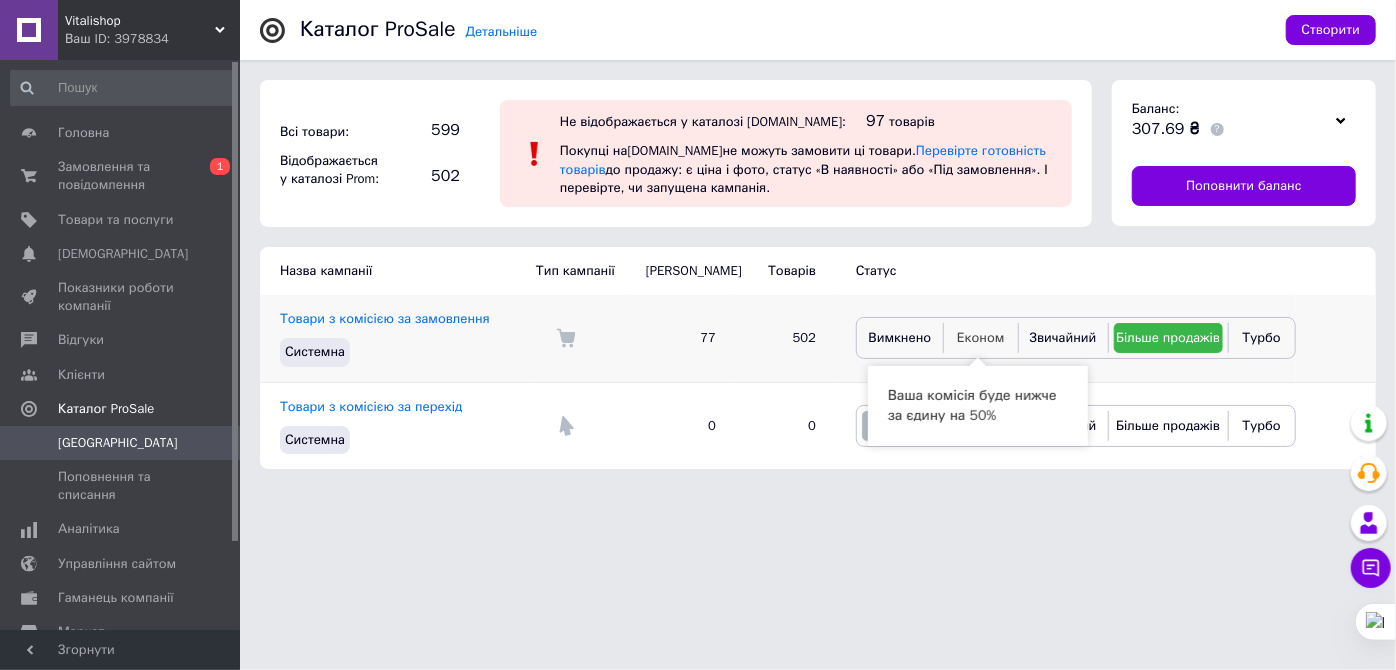 click on "Економ" at bounding box center [981, 337] 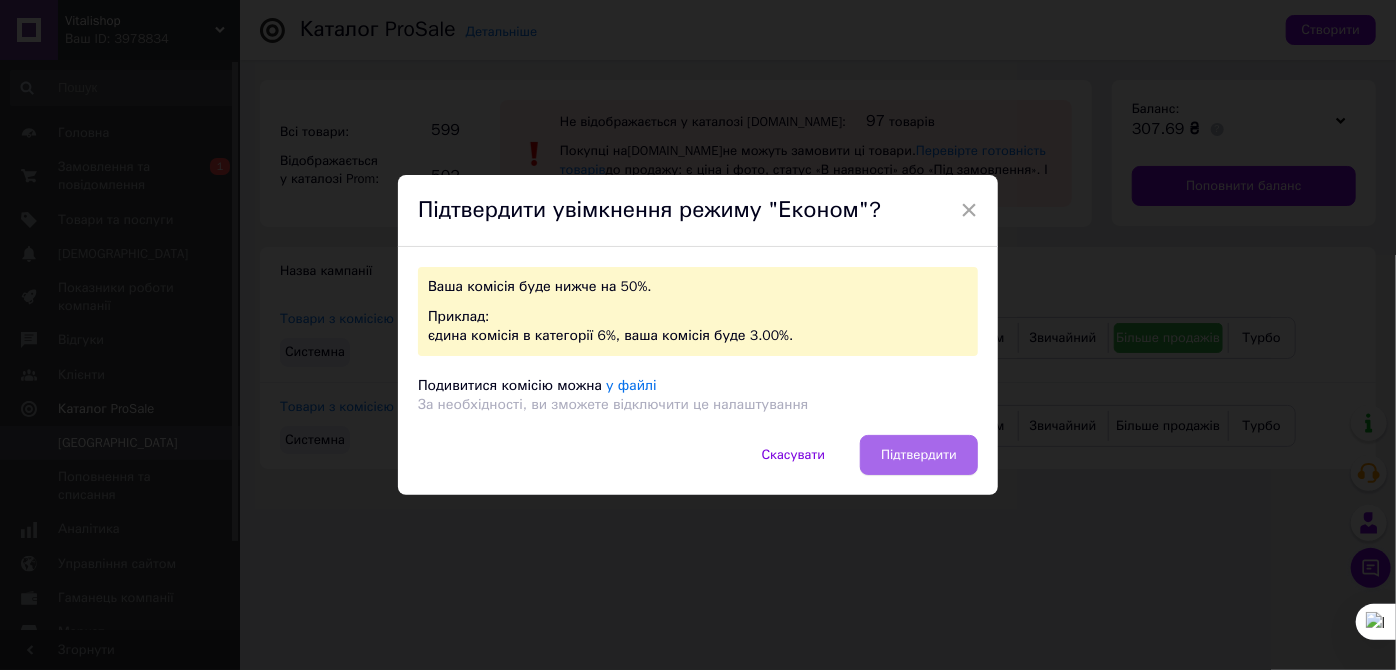 click on "Підтвердити" at bounding box center [919, 455] 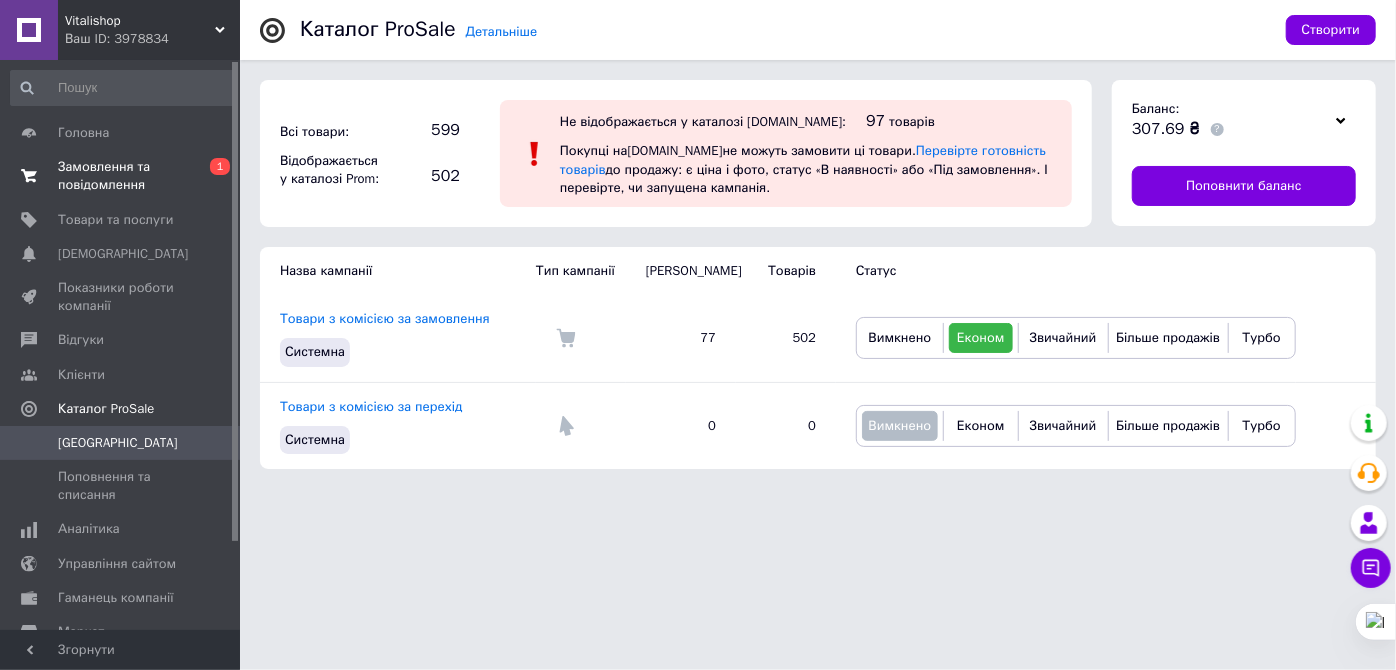 click on "Замовлення та повідомлення" at bounding box center (121, 176) 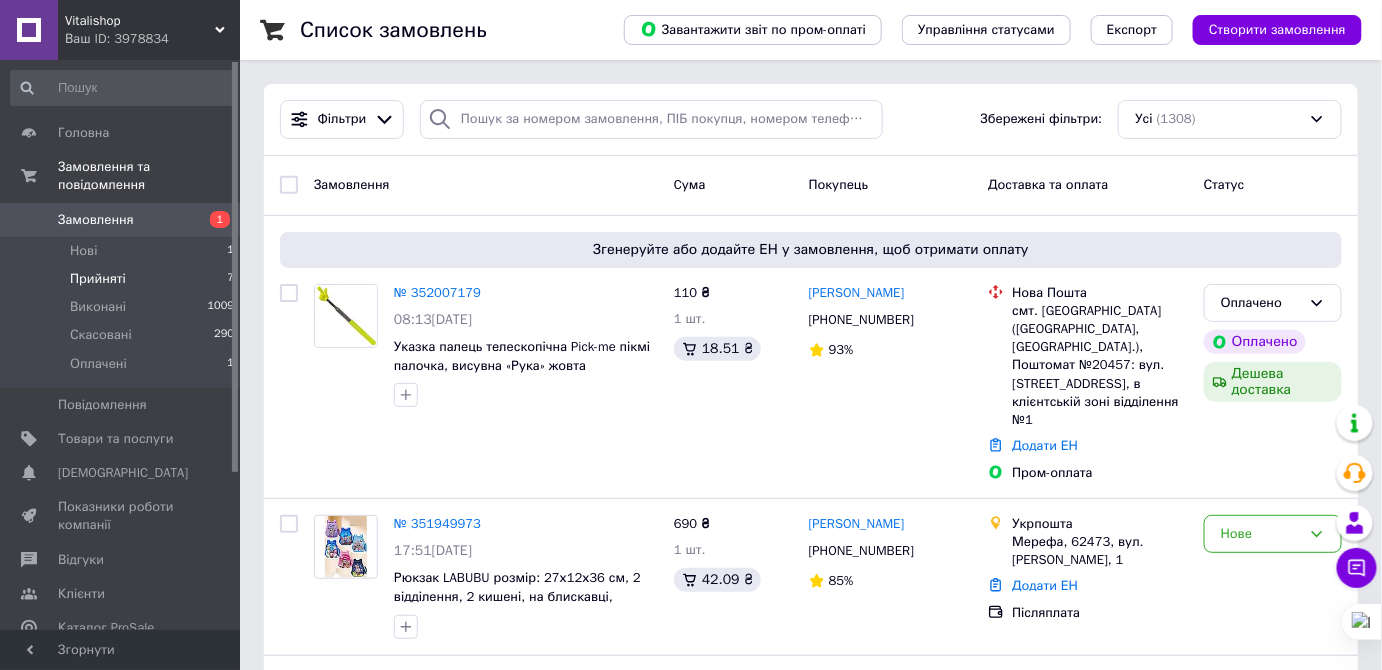 click on "Прийняті" at bounding box center [98, 279] 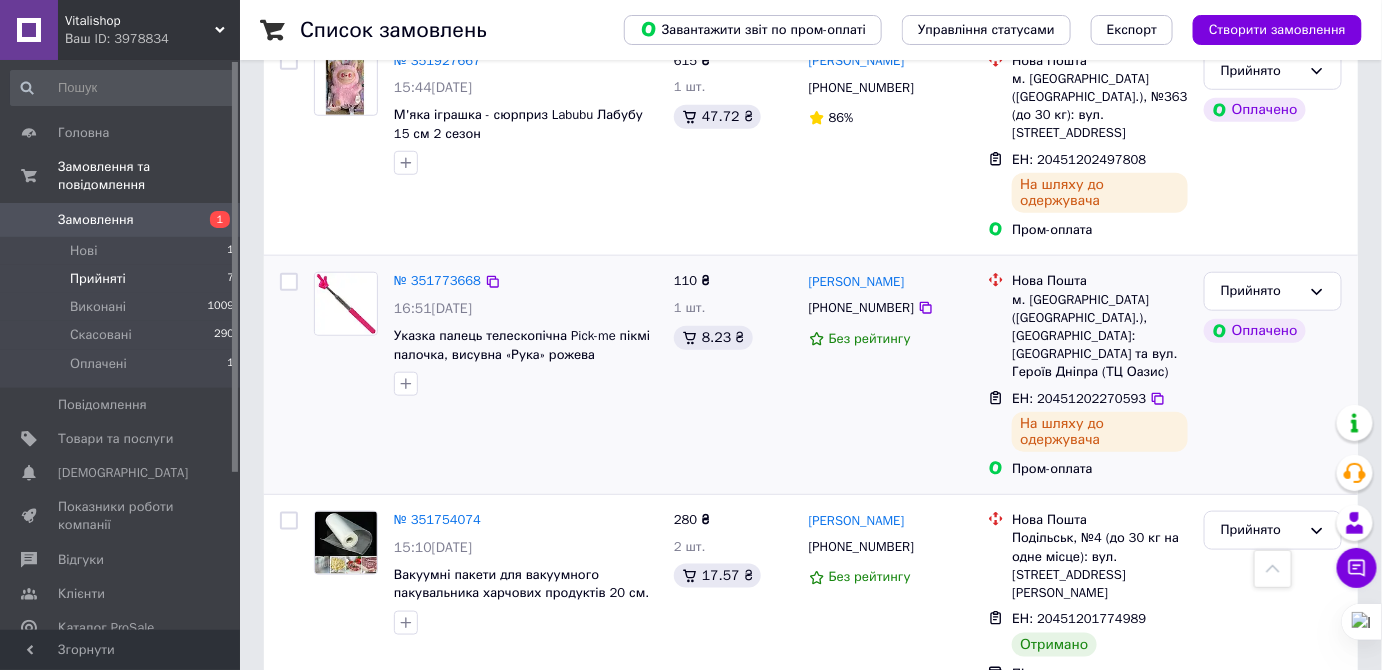 scroll, scrollTop: 545, scrollLeft: 0, axis: vertical 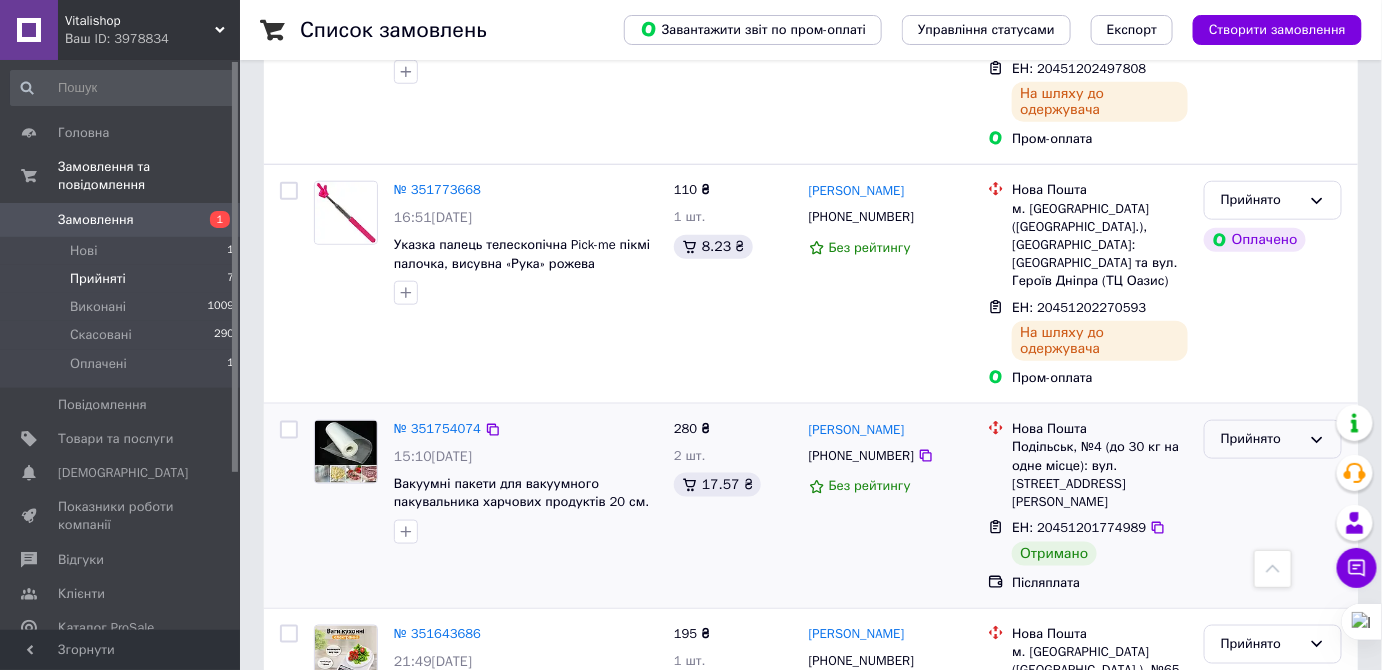 click on "Прийнято" at bounding box center (1273, 439) 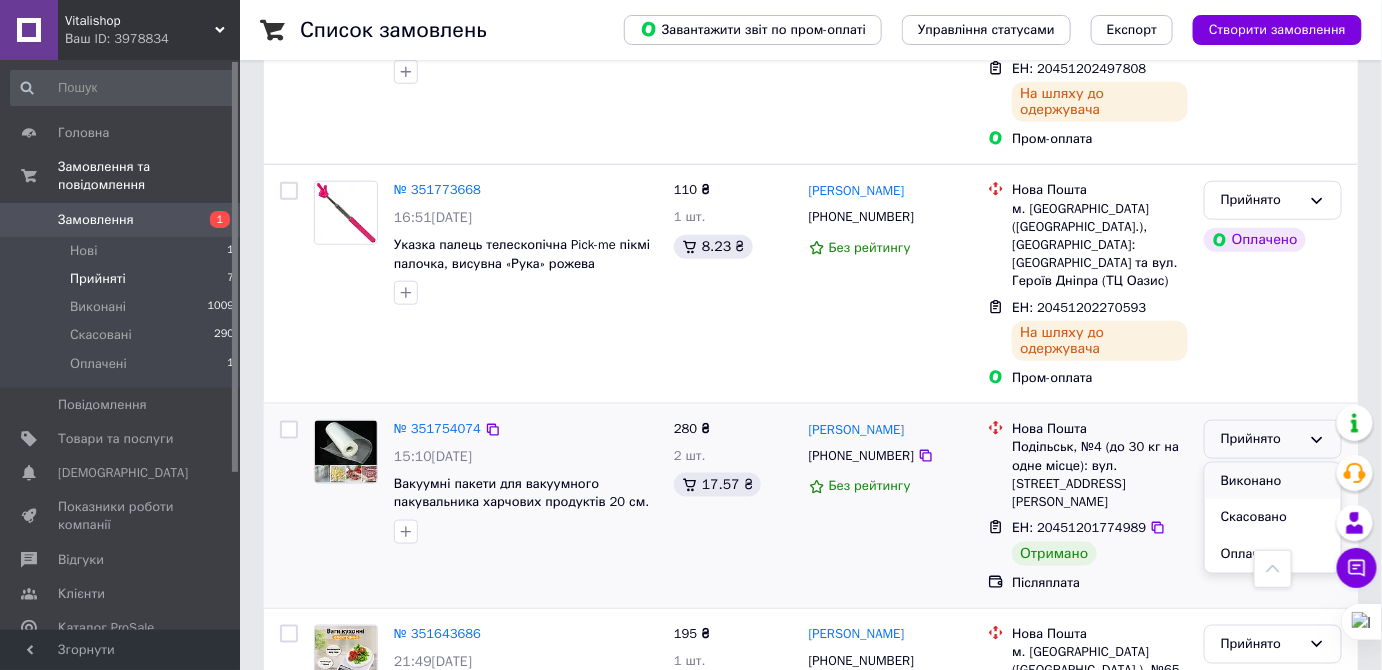 click on "Виконано" at bounding box center (1273, 481) 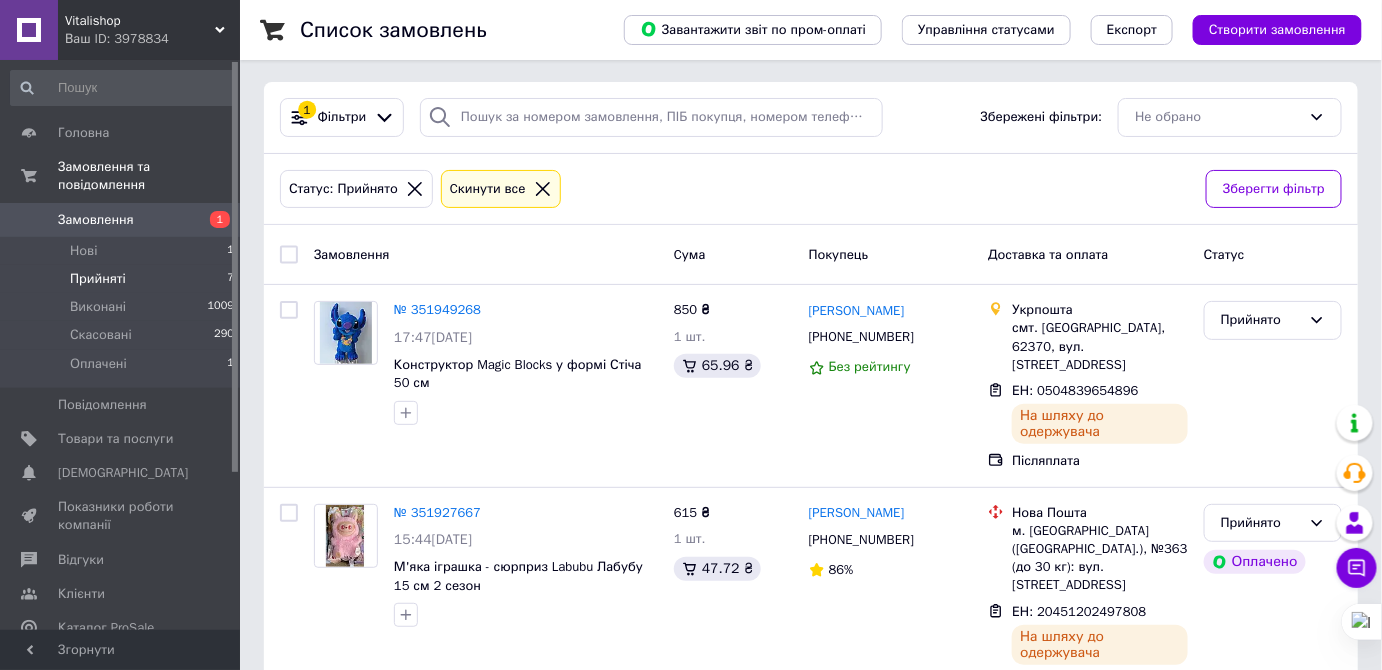 scroll, scrollTop: 0, scrollLeft: 0, axis: both 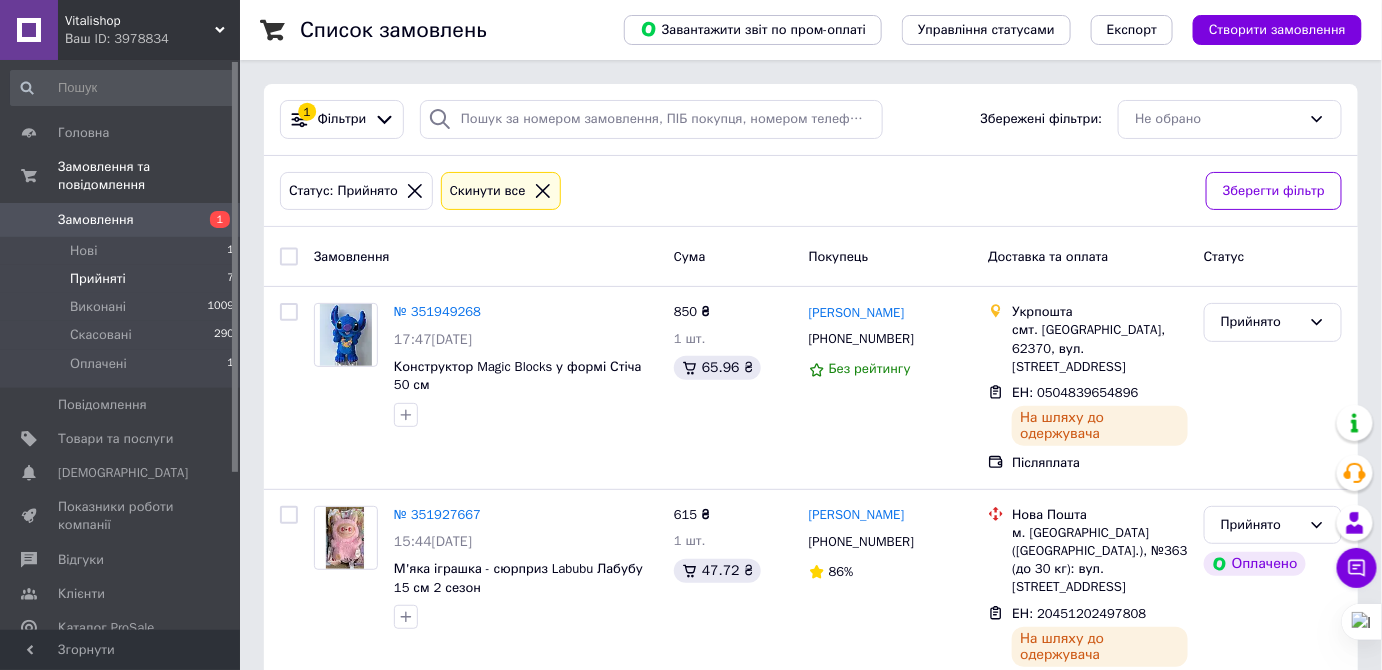 click on "Статус: Прийнято Cкинути все" at bounding box center [735, 191] 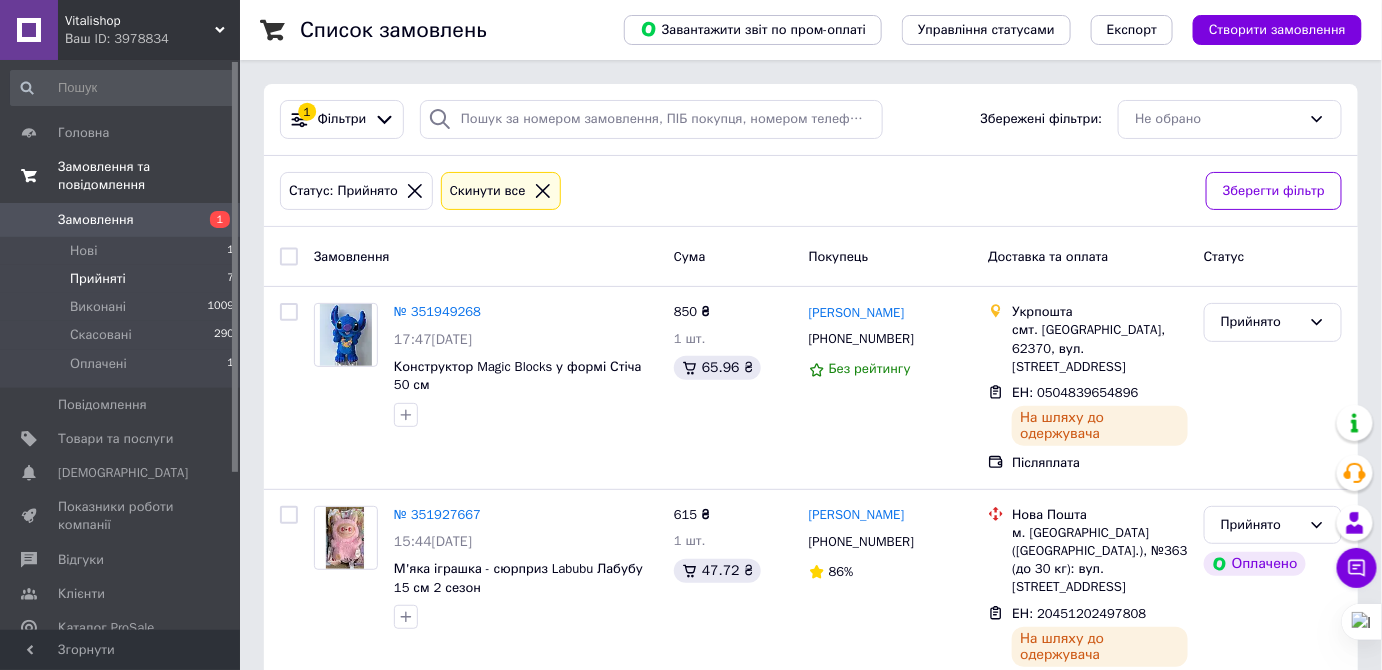 click on "Замовлення та повідомлення" at bounding box center [149, 176] 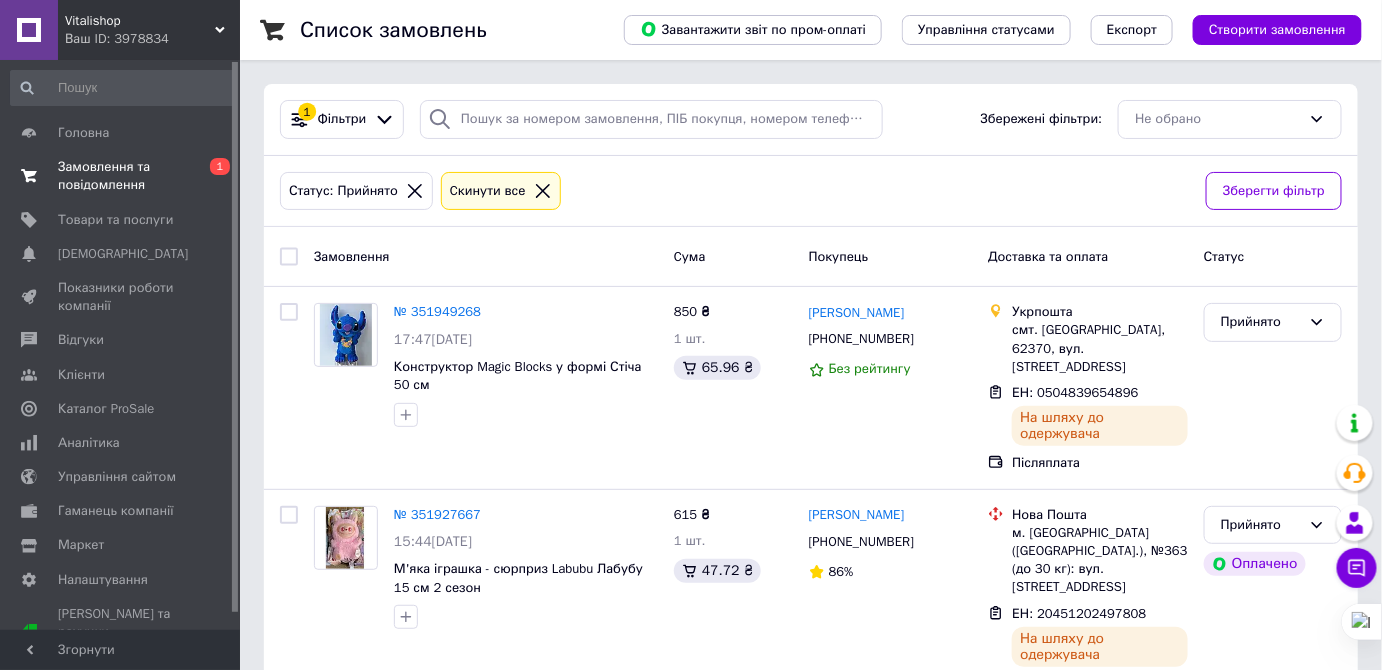 click on "Замовлення та повідомлення" at bounding box center [121, 176] 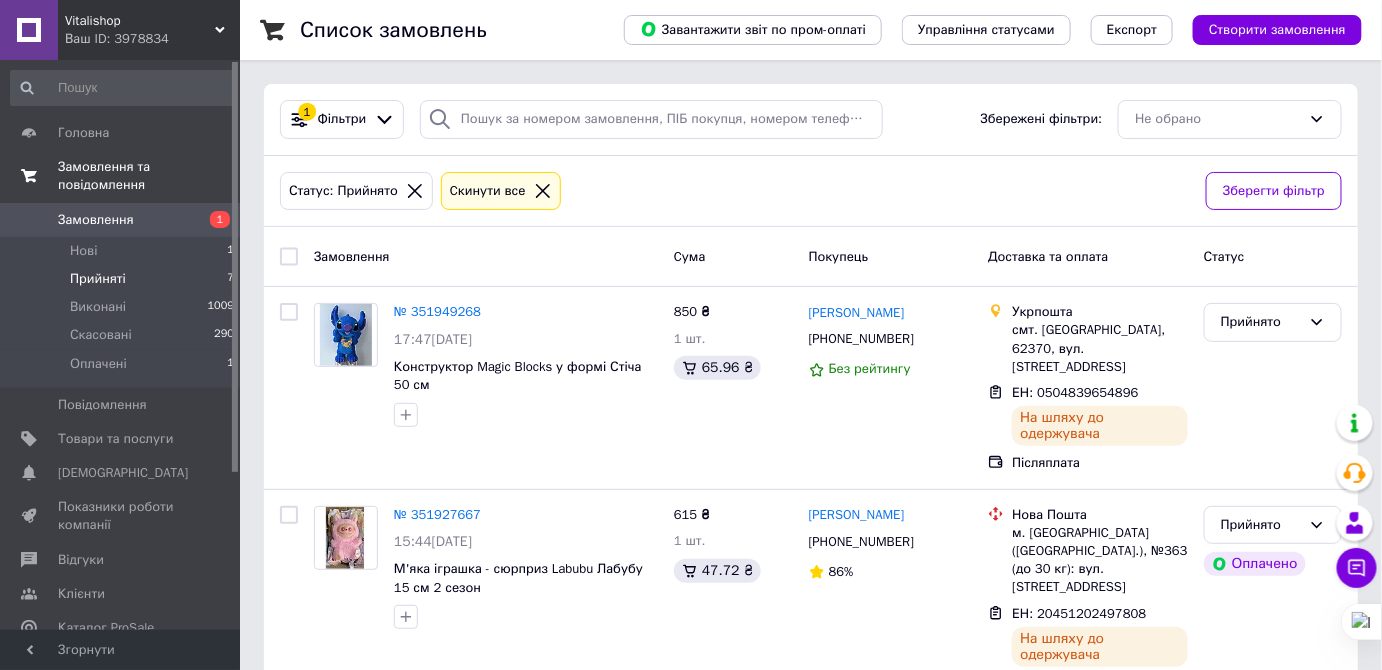 click on "Замовлення та повідомлення" at bounding box center (149, 176) 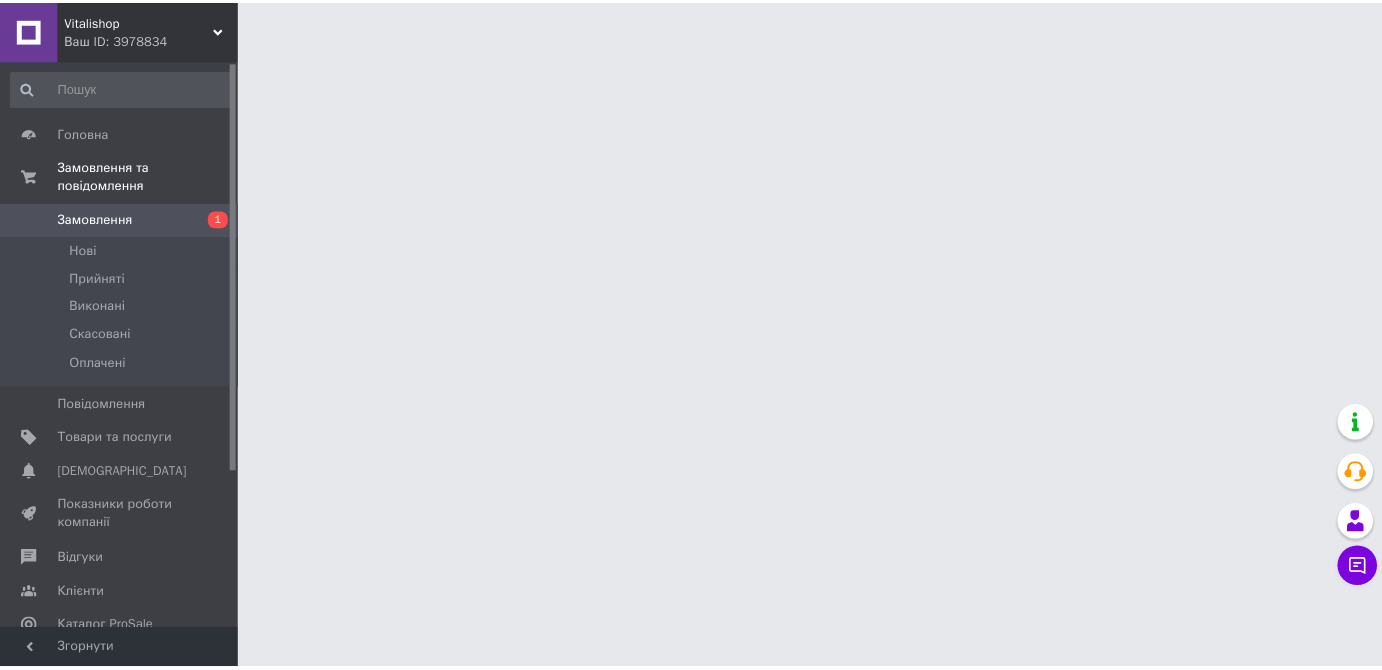 scroll, scrollTop: 0, scrollLeft: 0, axis: both 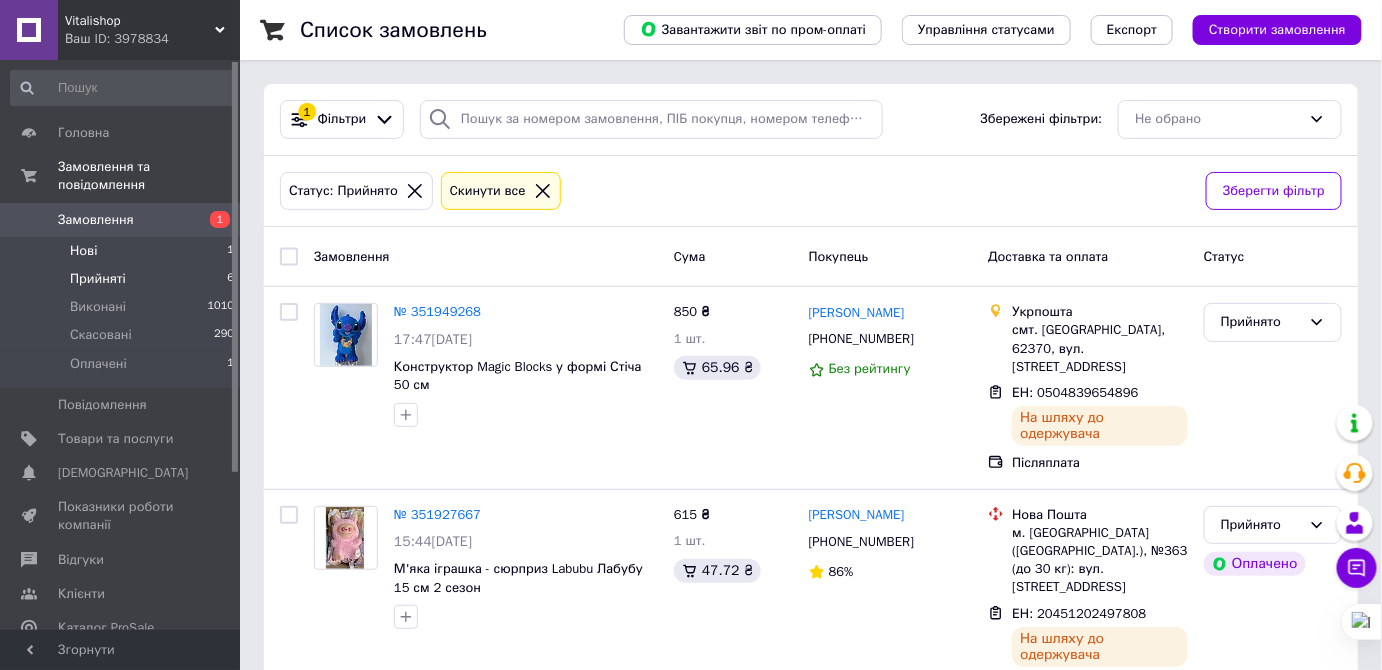 click on "Нові 1" at bounding box center [123, 251] 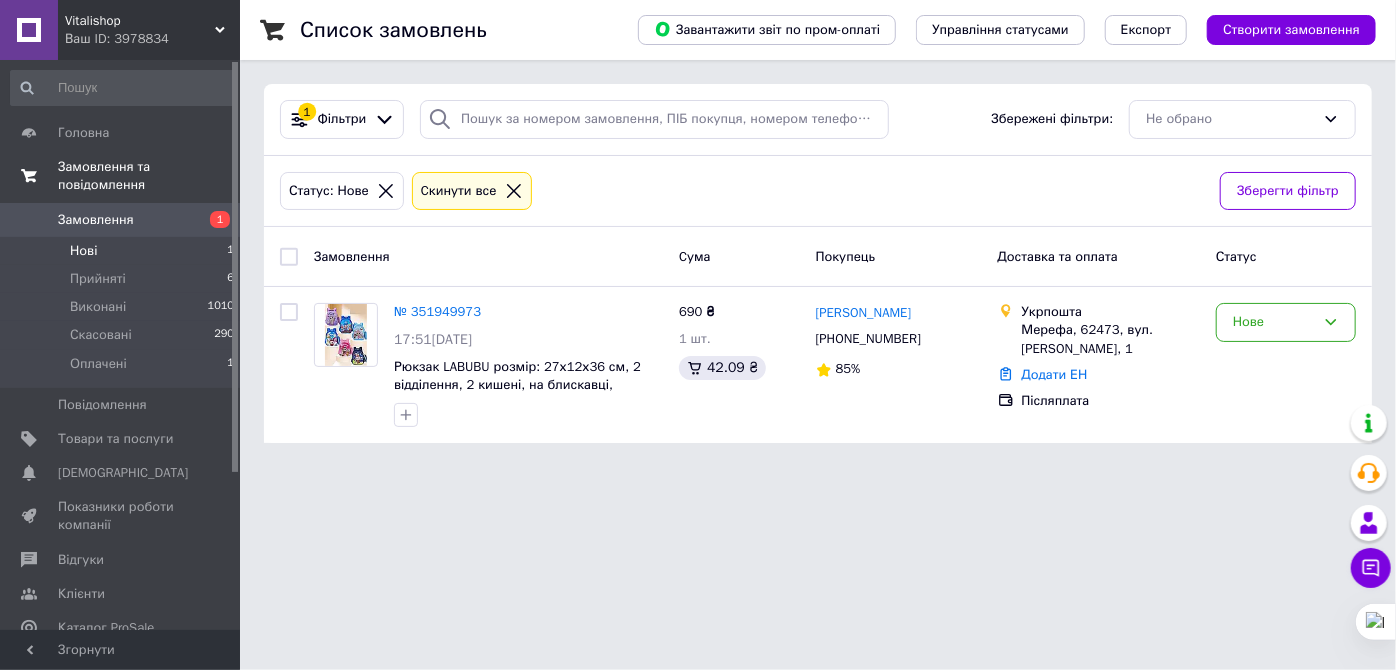 click on "Замовлення та повідомлення" at bounding box center (149, 176) 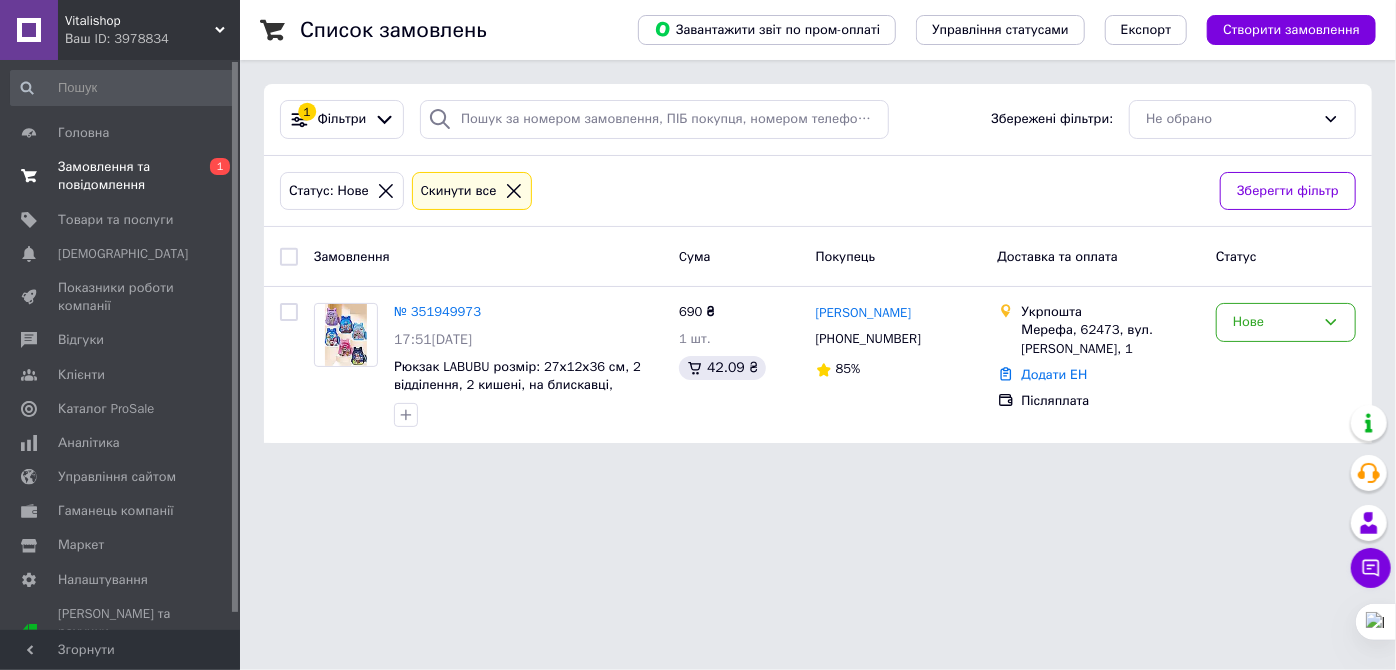 click on "Замовлення та повідомлення" at bounding box center [121, 176] 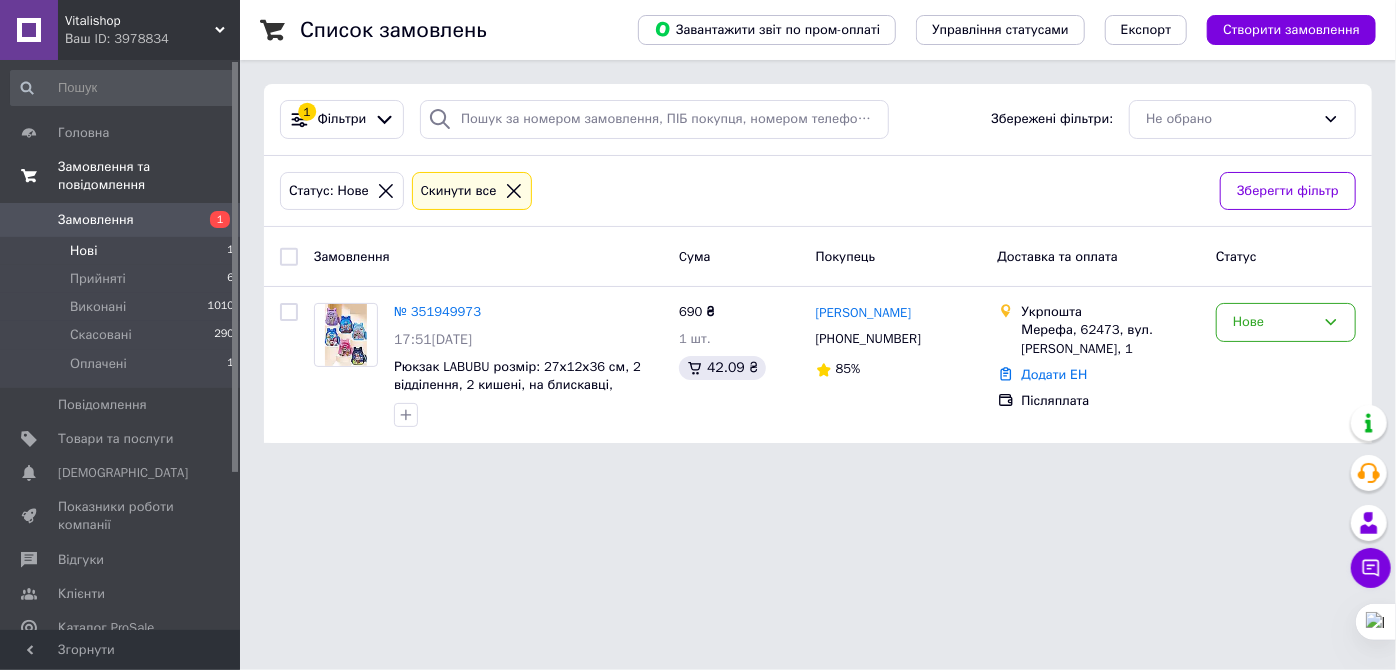 click on "Замовлення та повідомлення" at bounding box center (149, 176) 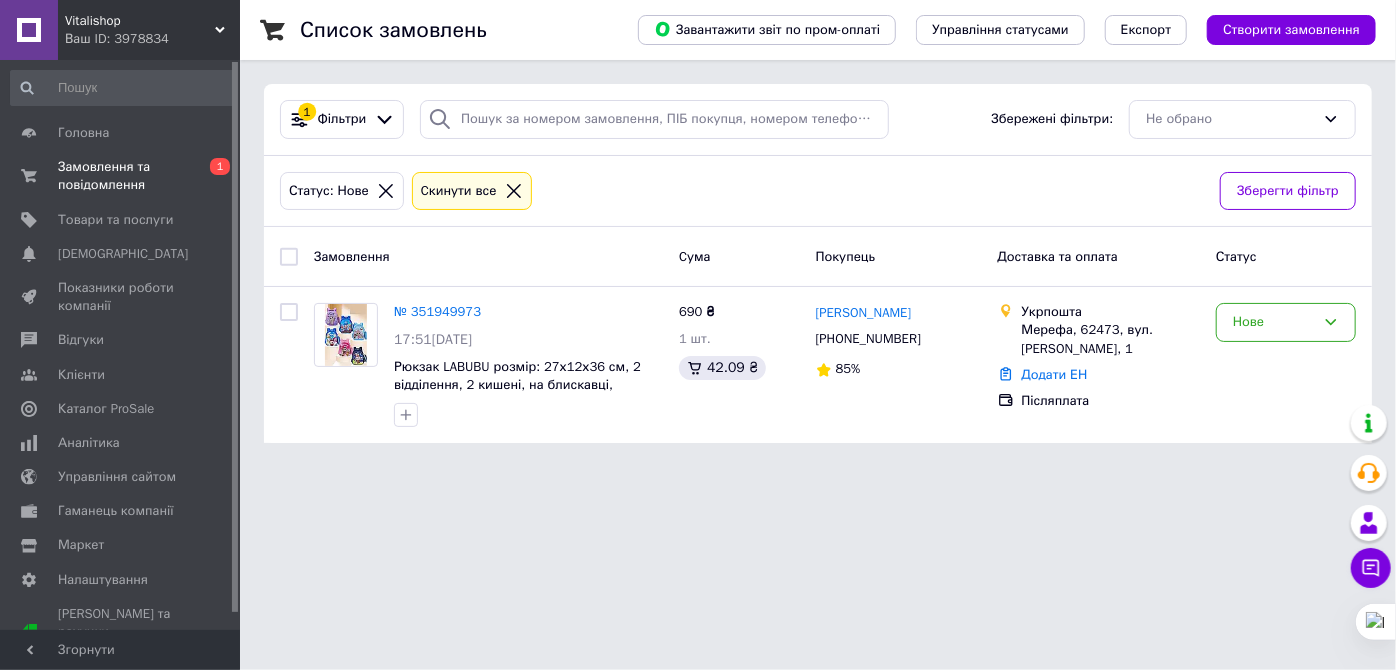 click 